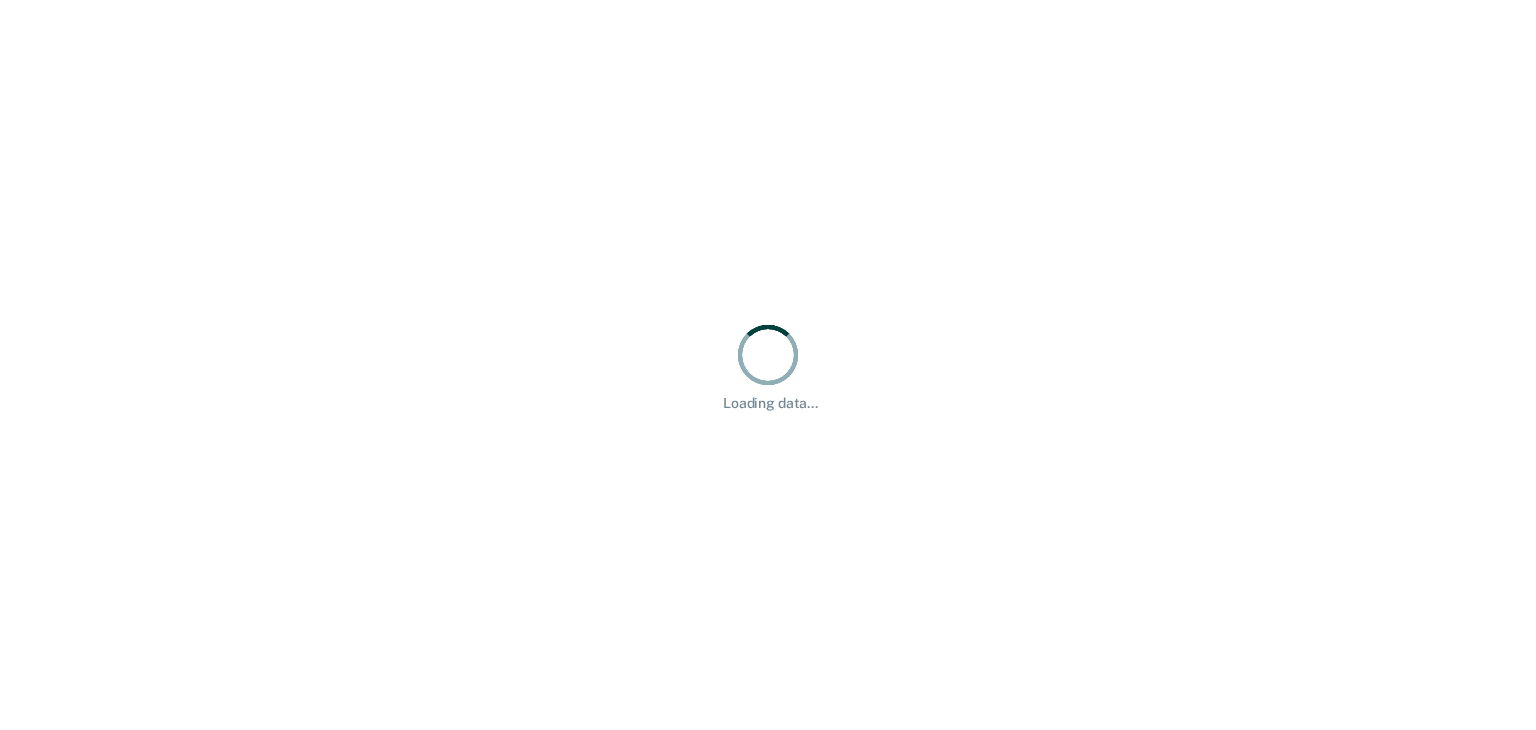 scroll, scrollTop: 0, scrollLeft: 0, axis: both 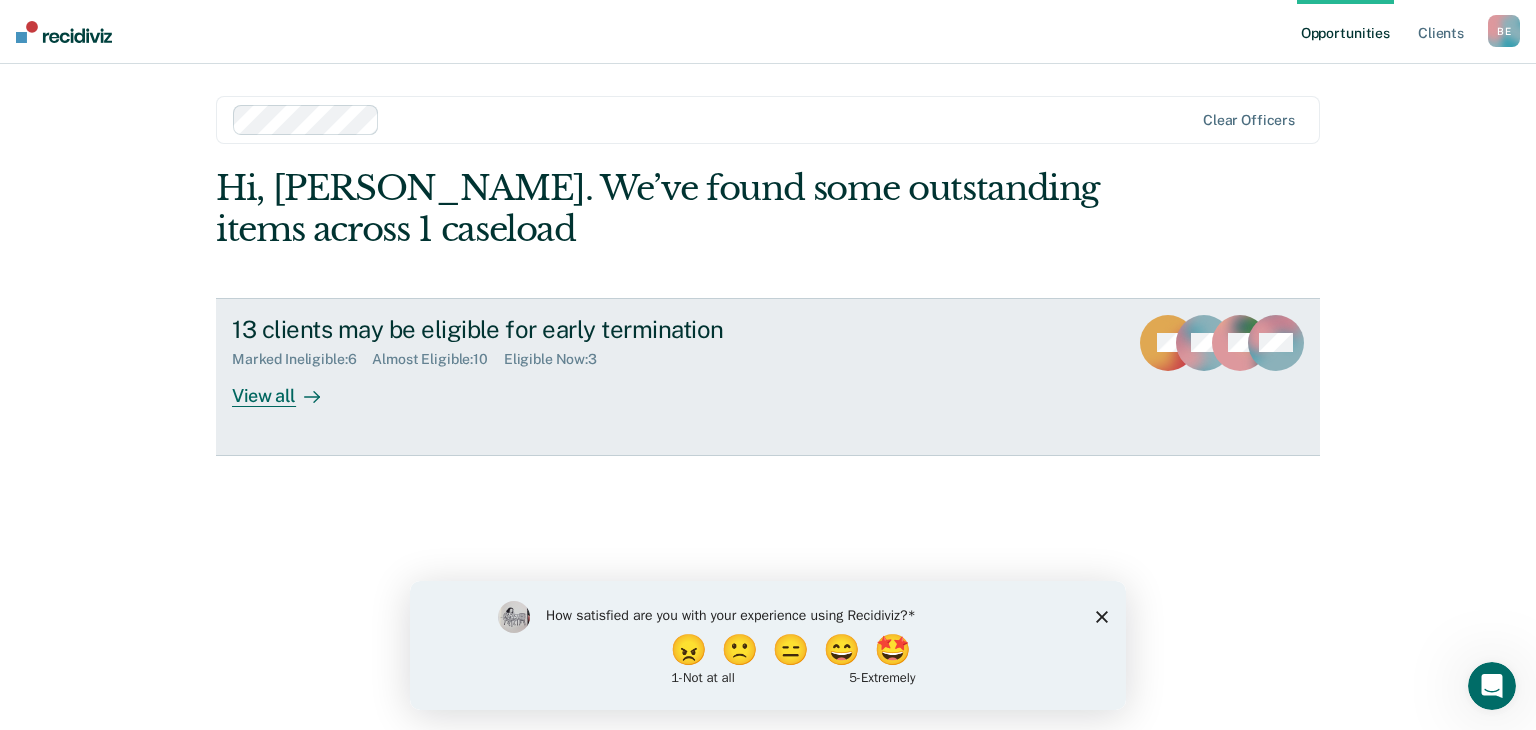 click on "View all" at bounding box center [288, 387] 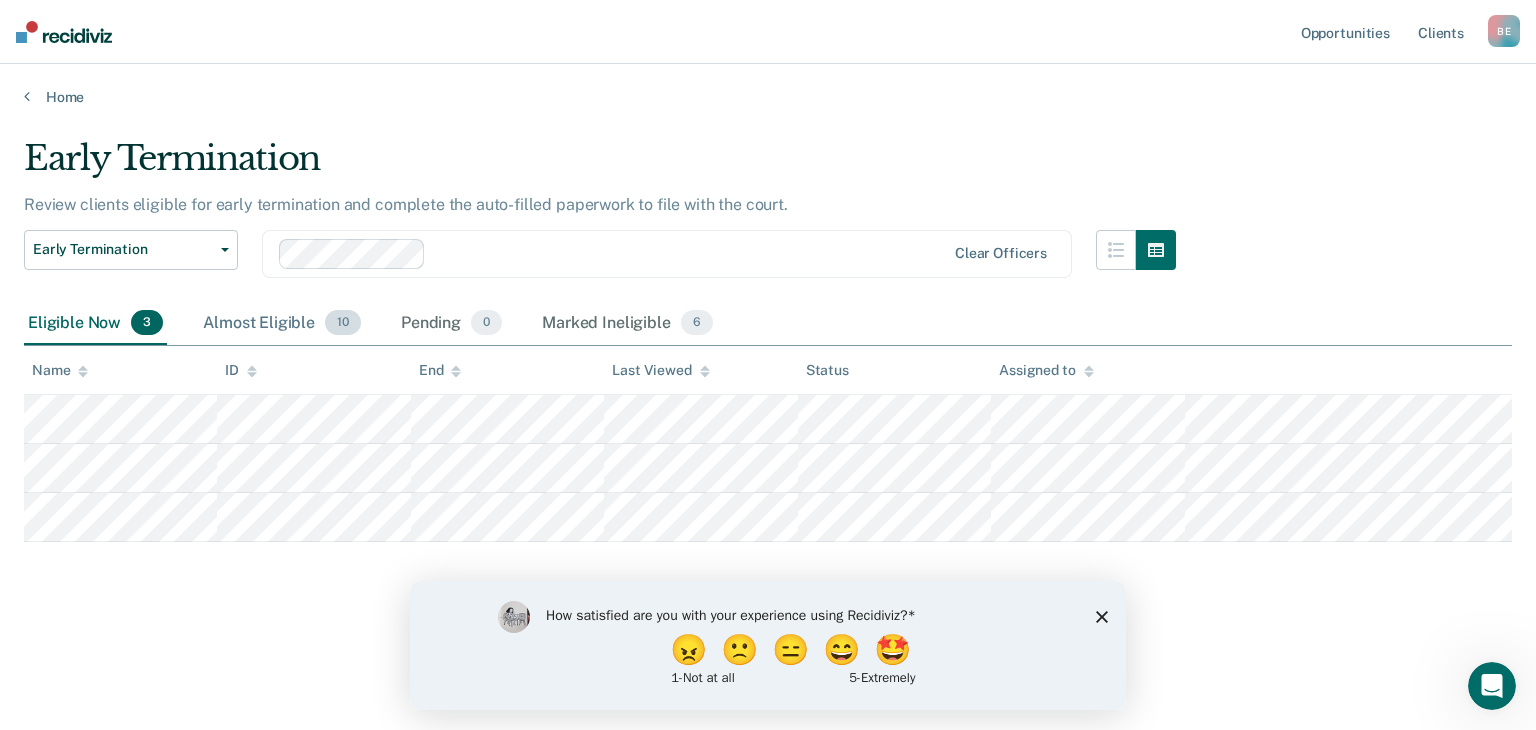 click on "Almost Eligible 10" at bounding box center (282, 324) 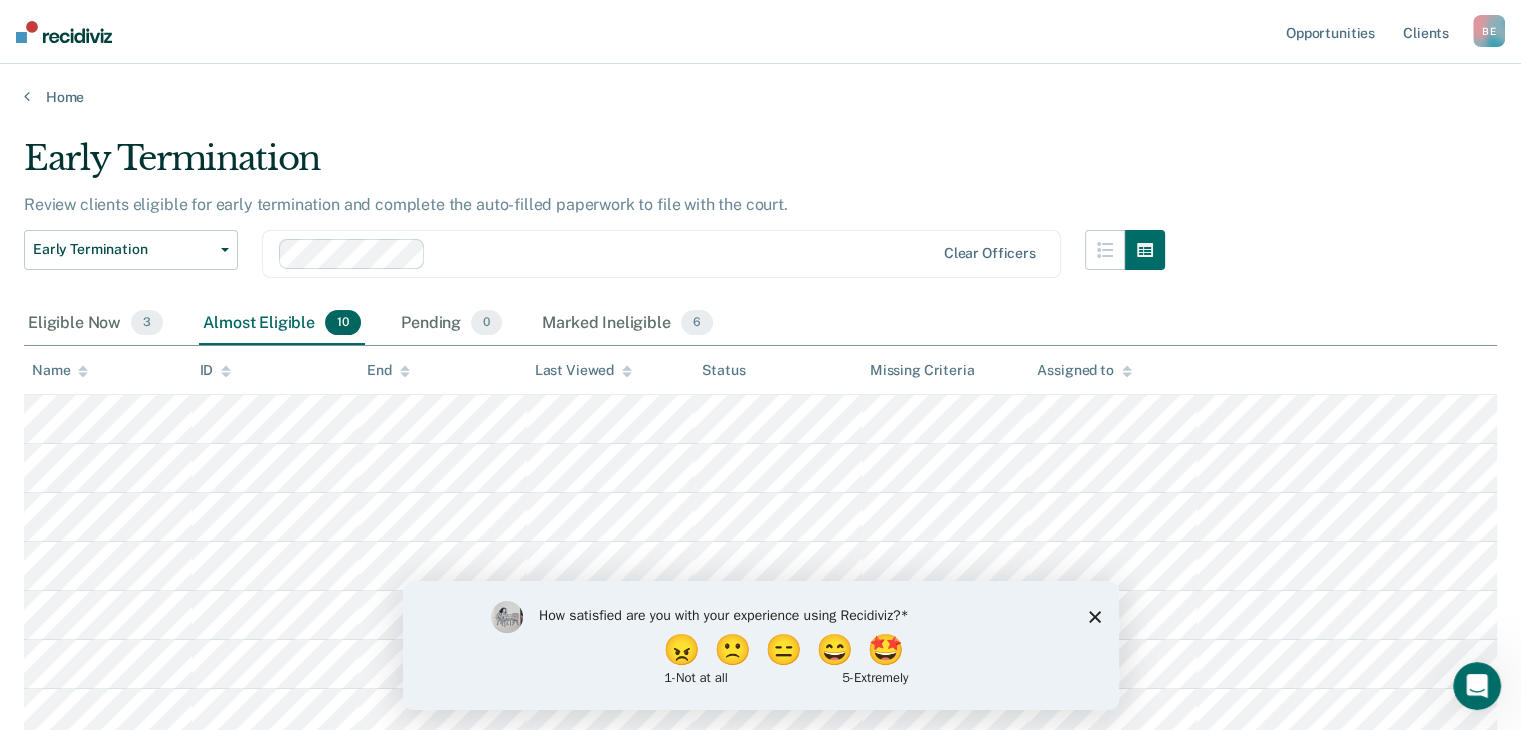 click 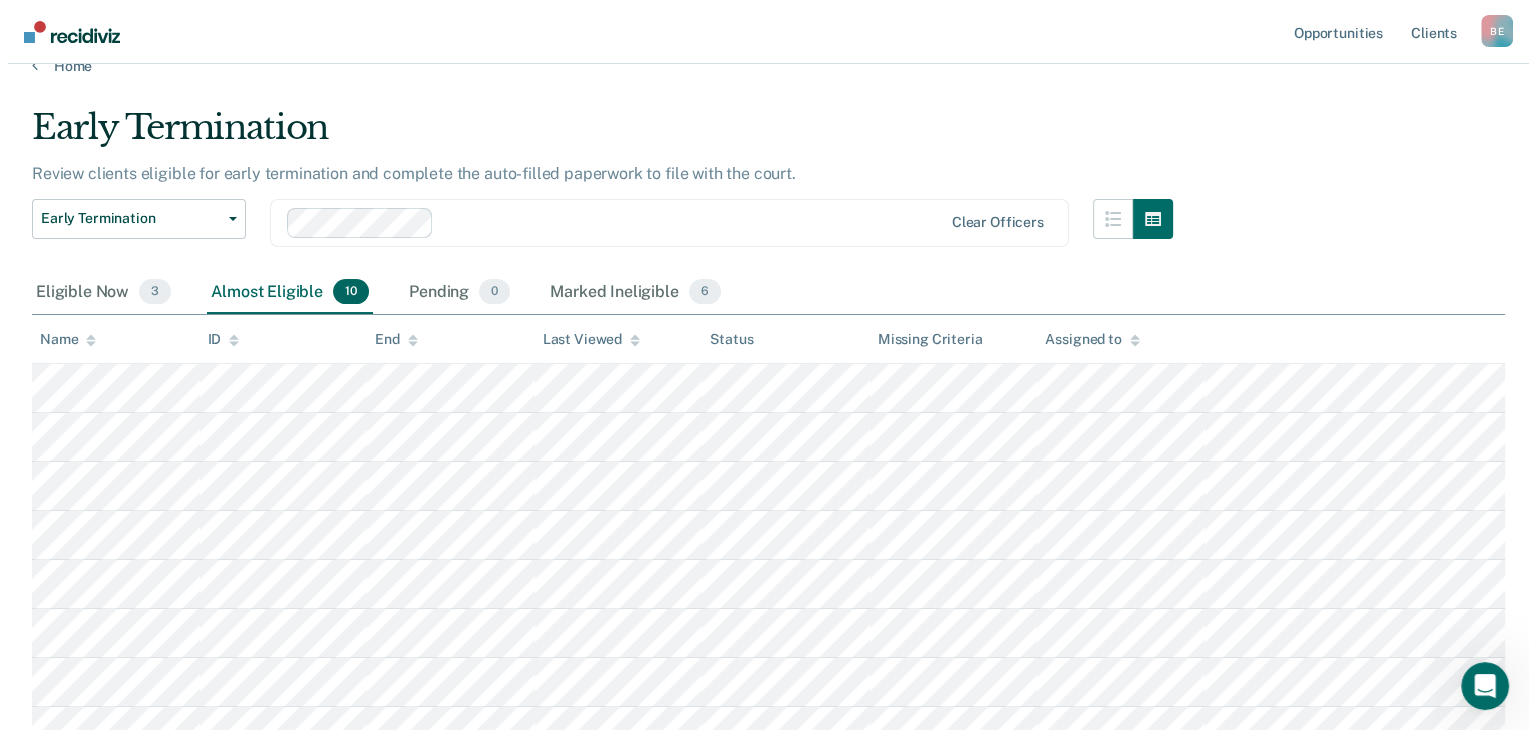 scroll, scrollTop: 0, scrollLeft: 0, axis: both 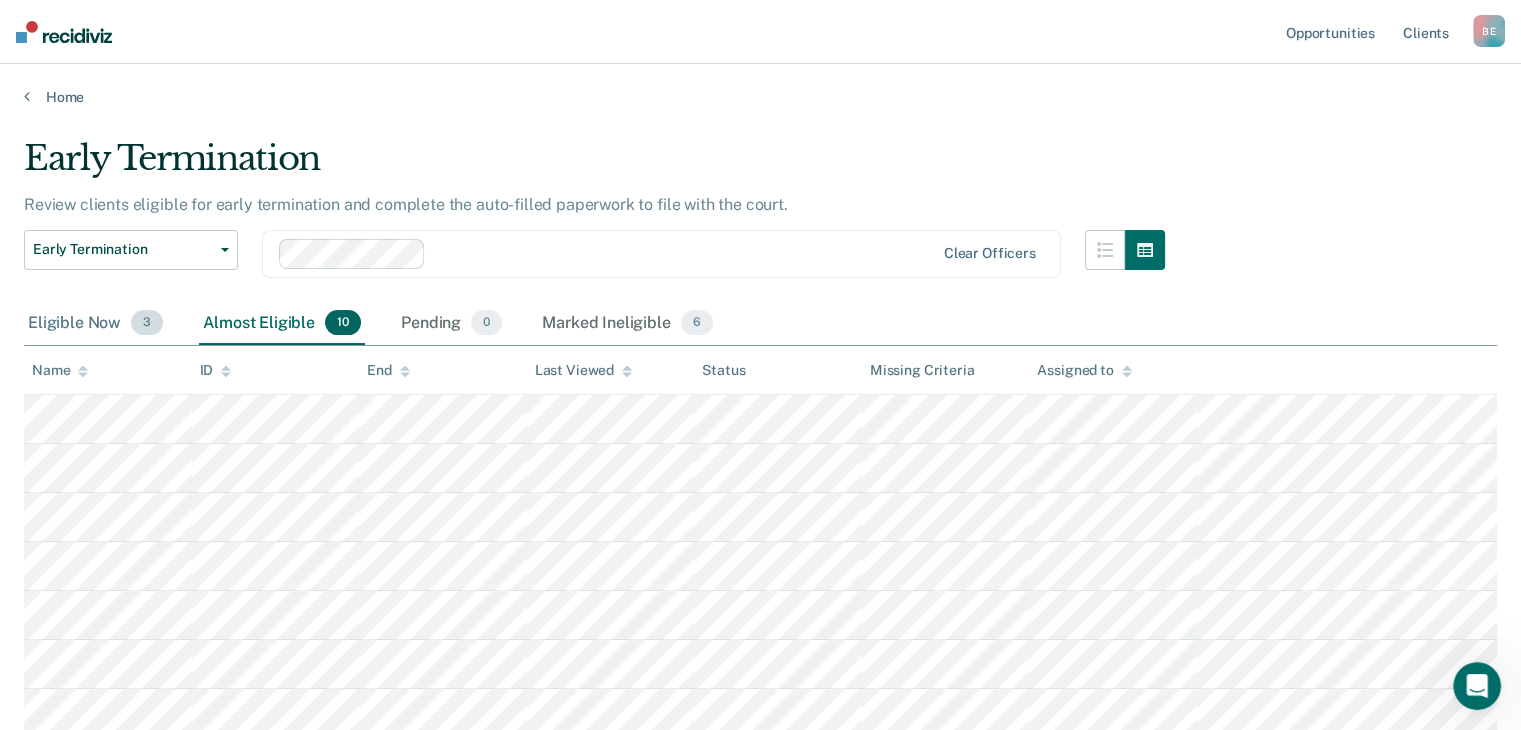 click on "Eligible Now 3" at bounding box center (95, 324) 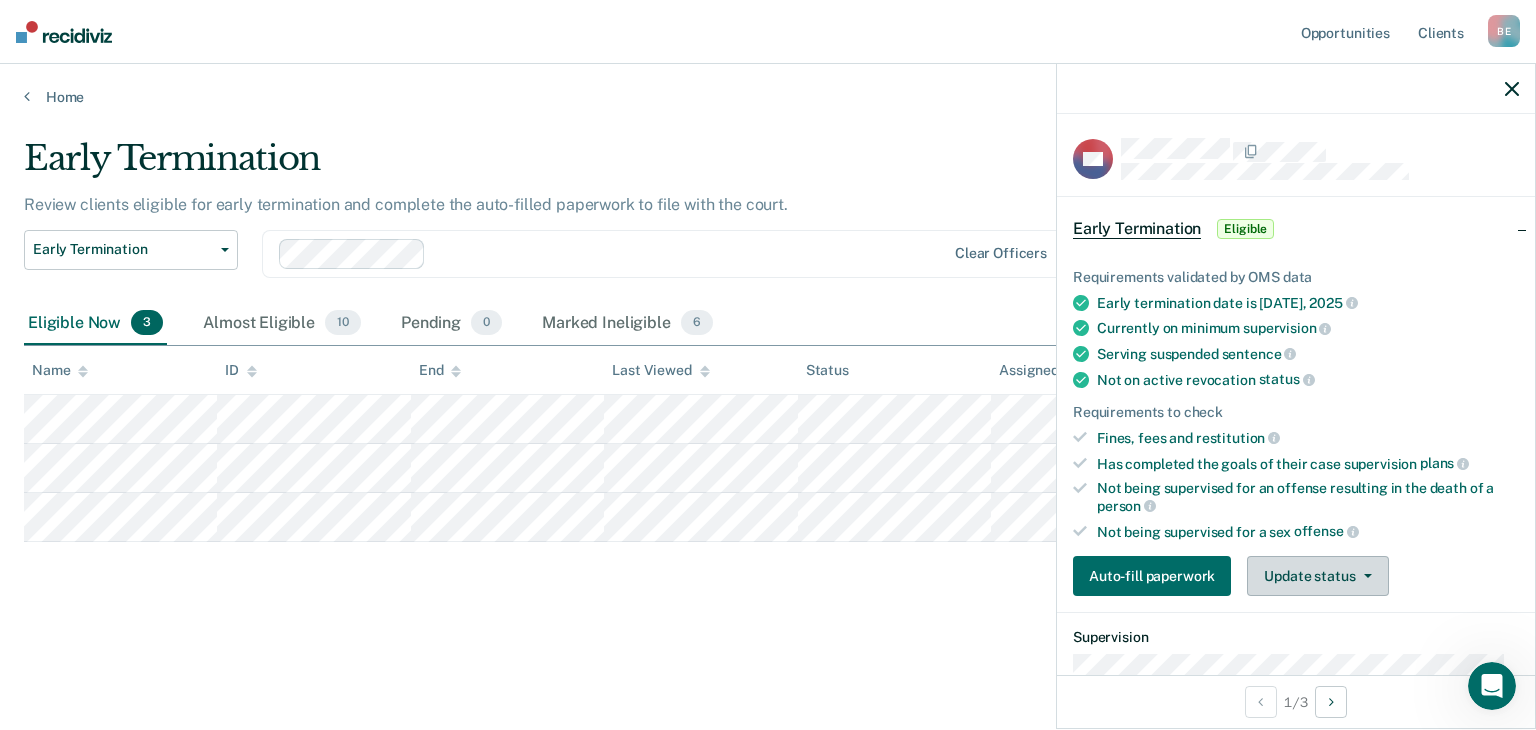 click on "Update status" at bounding box center [1317, 576] 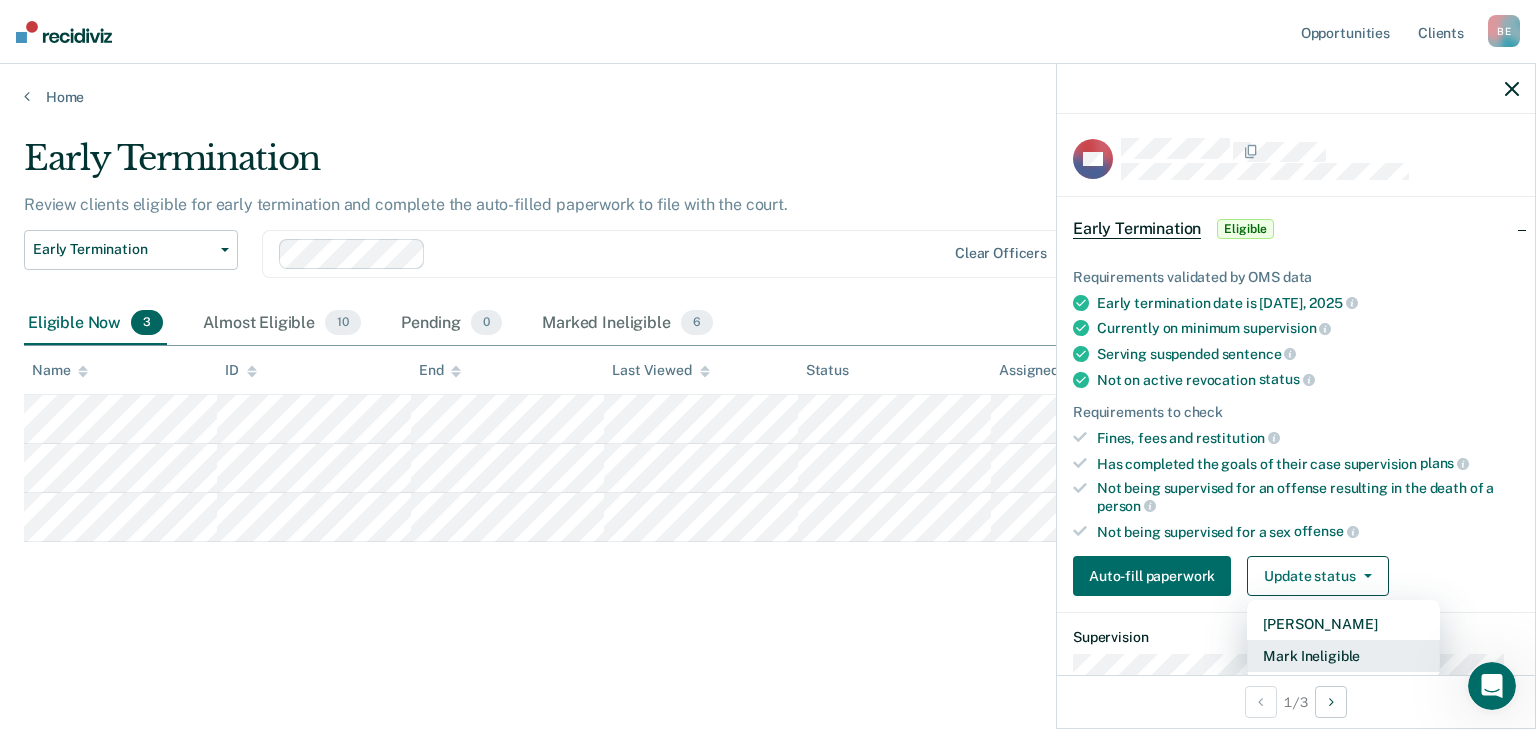 click on "Mark Ineligible" at bounding box center [1343, 656] 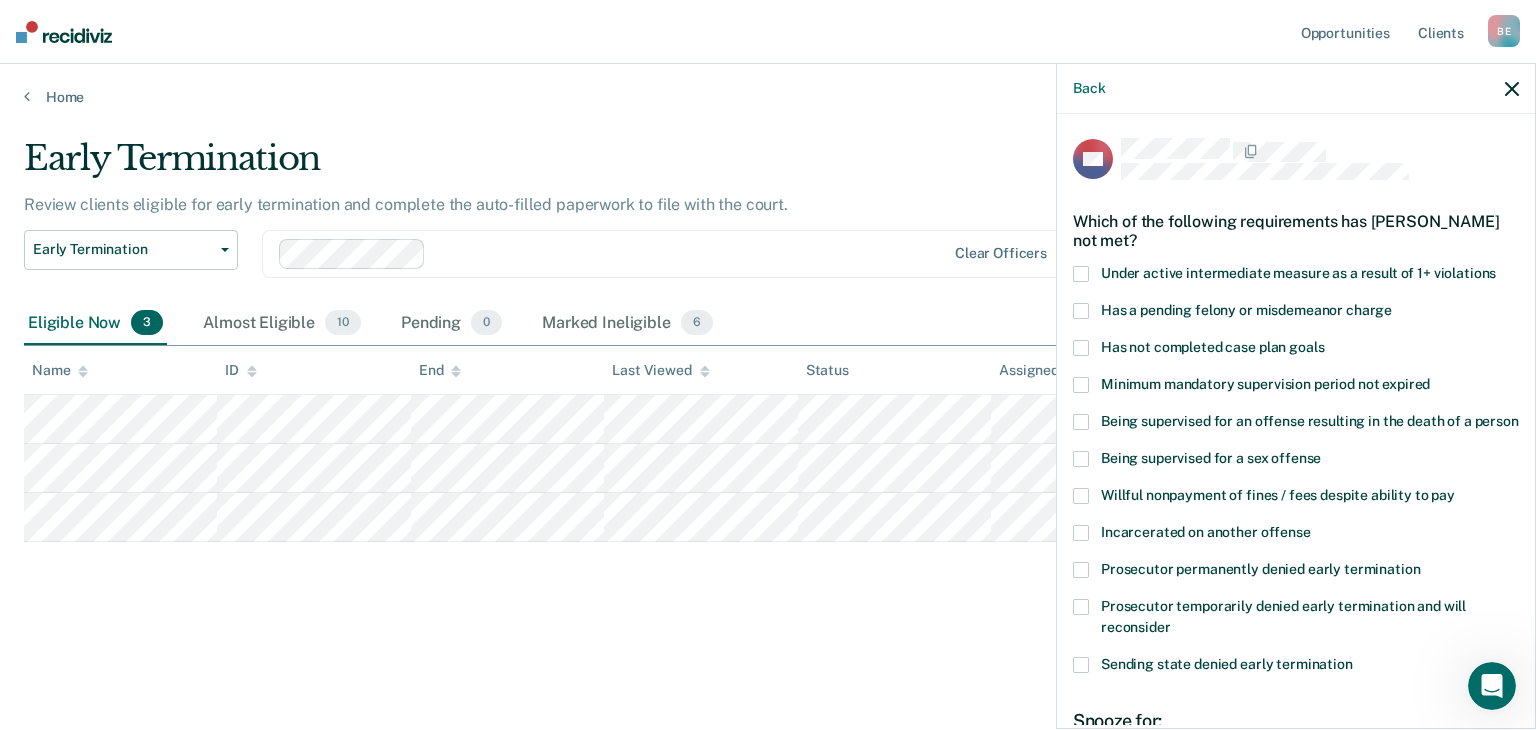 click at bounding box center (1081, 311) 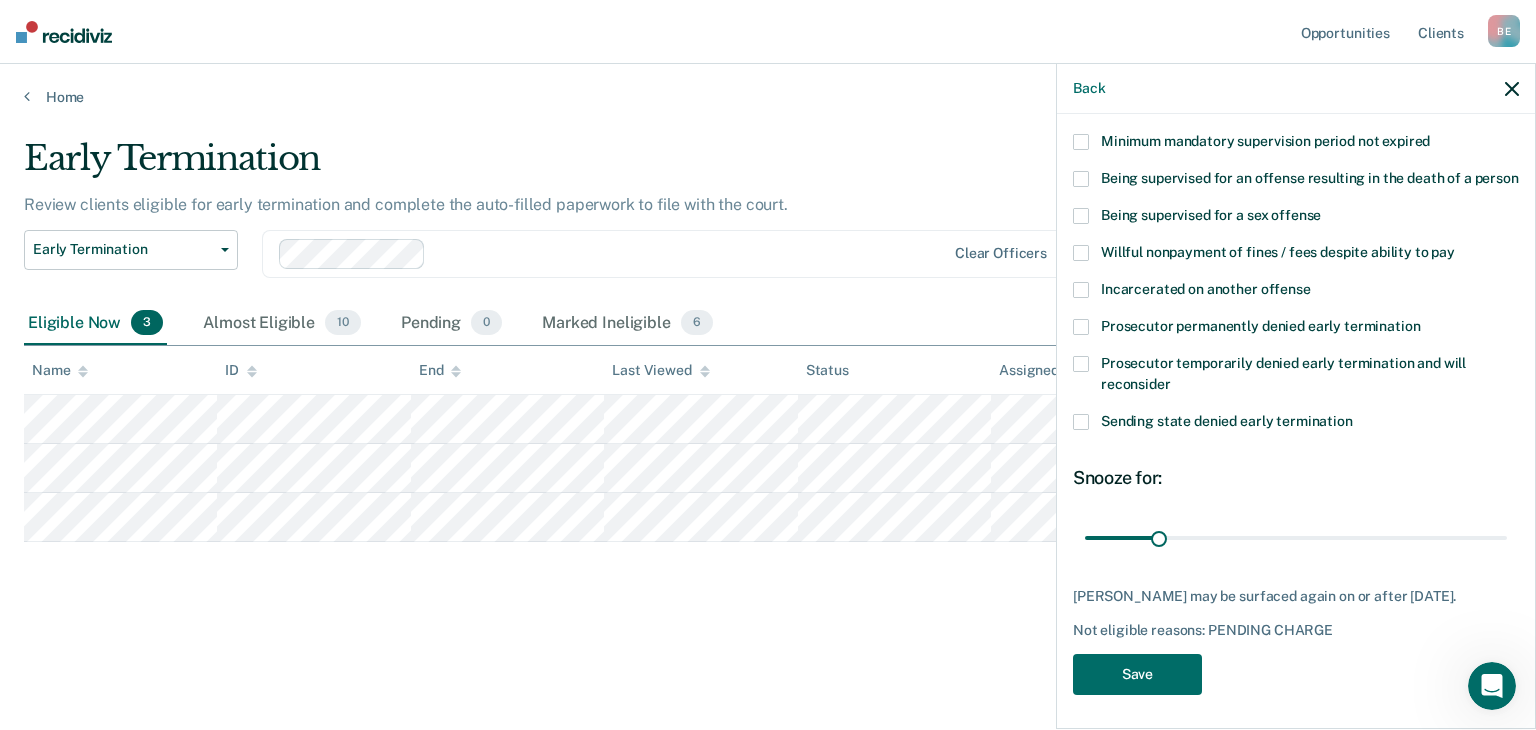 scroll, scrollTop: 250, scrollLeft: 0, axis: vertical 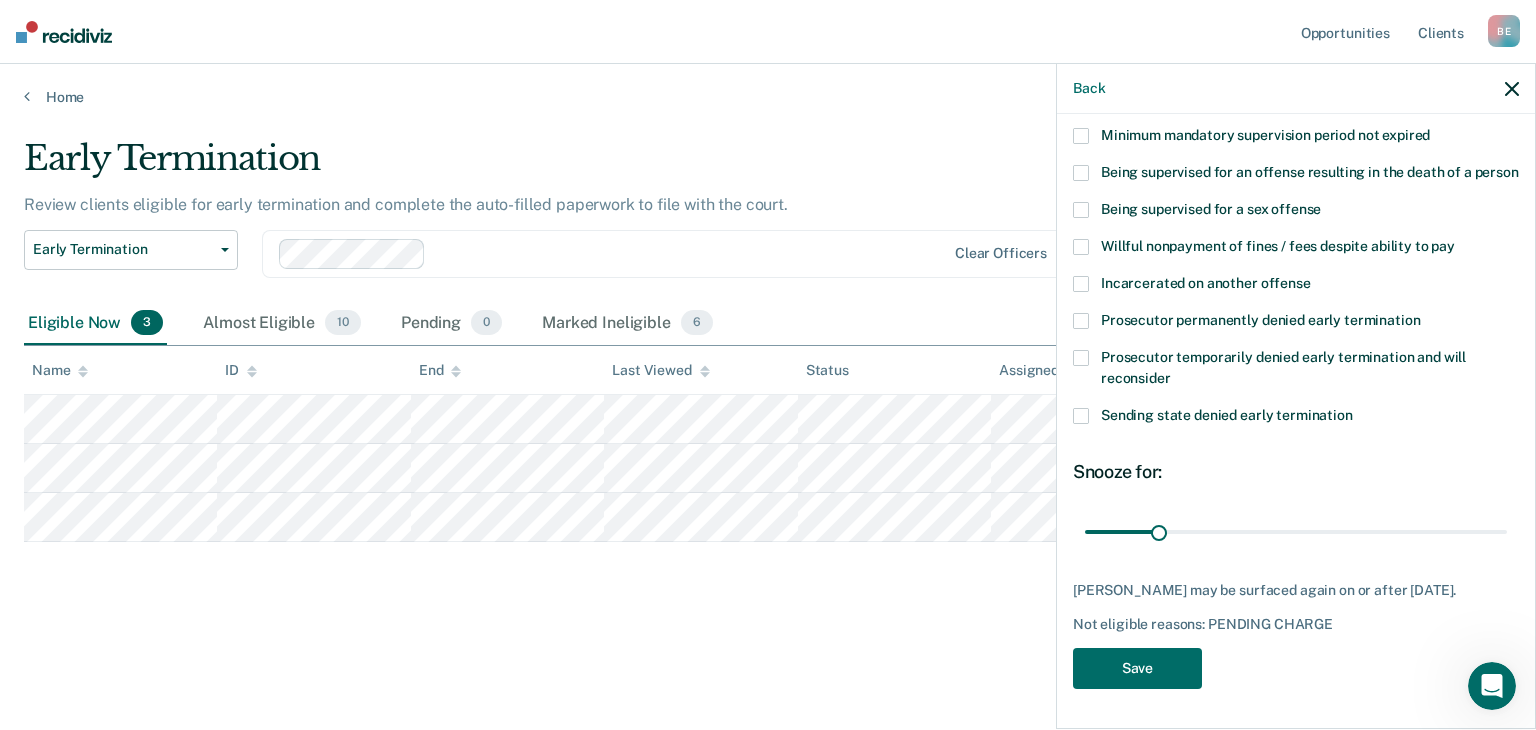 click at bounding box center (1081, 358) 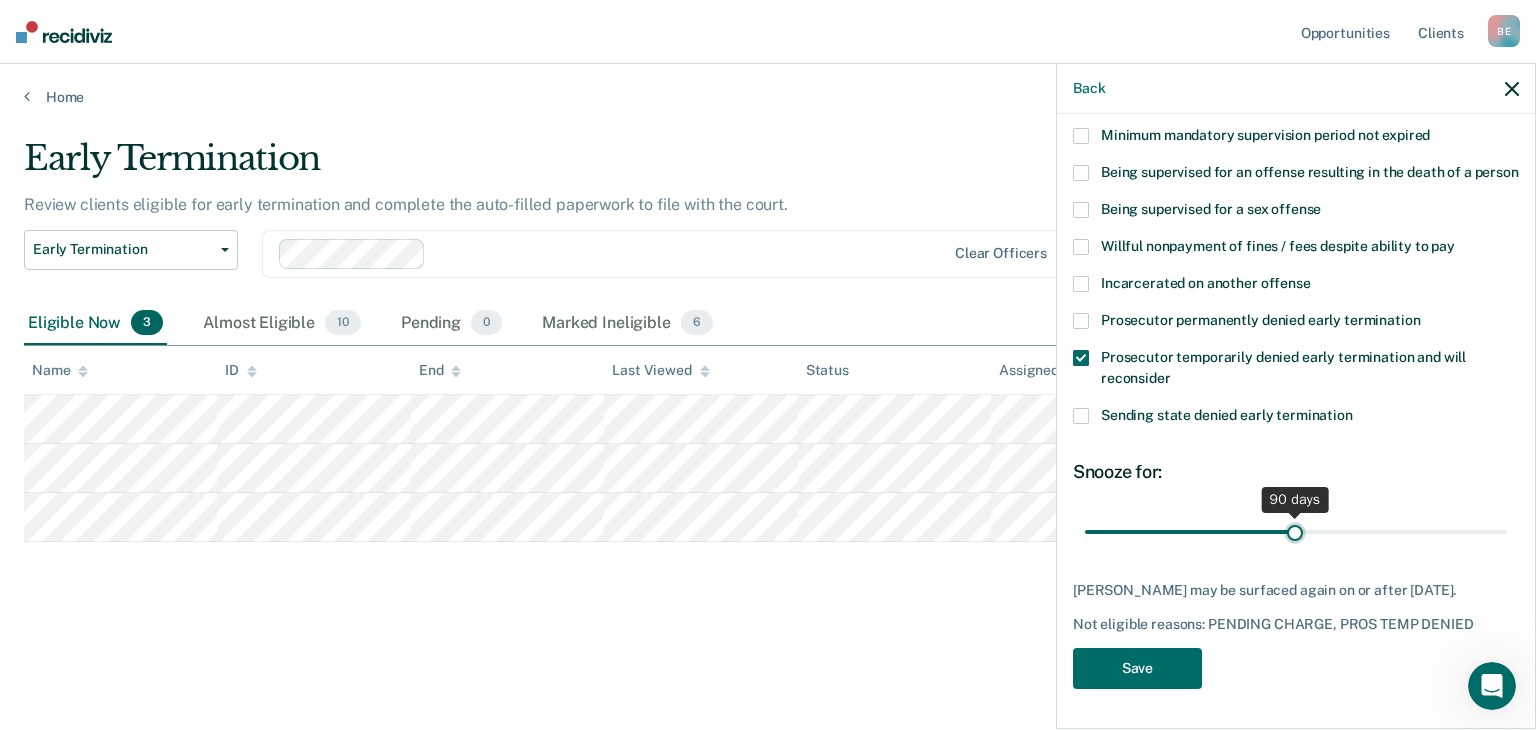 drag, startPoint x: 1156, startPoint y: 550, endPoint x: 1288, endPoint y: 563, distance: 132.63861 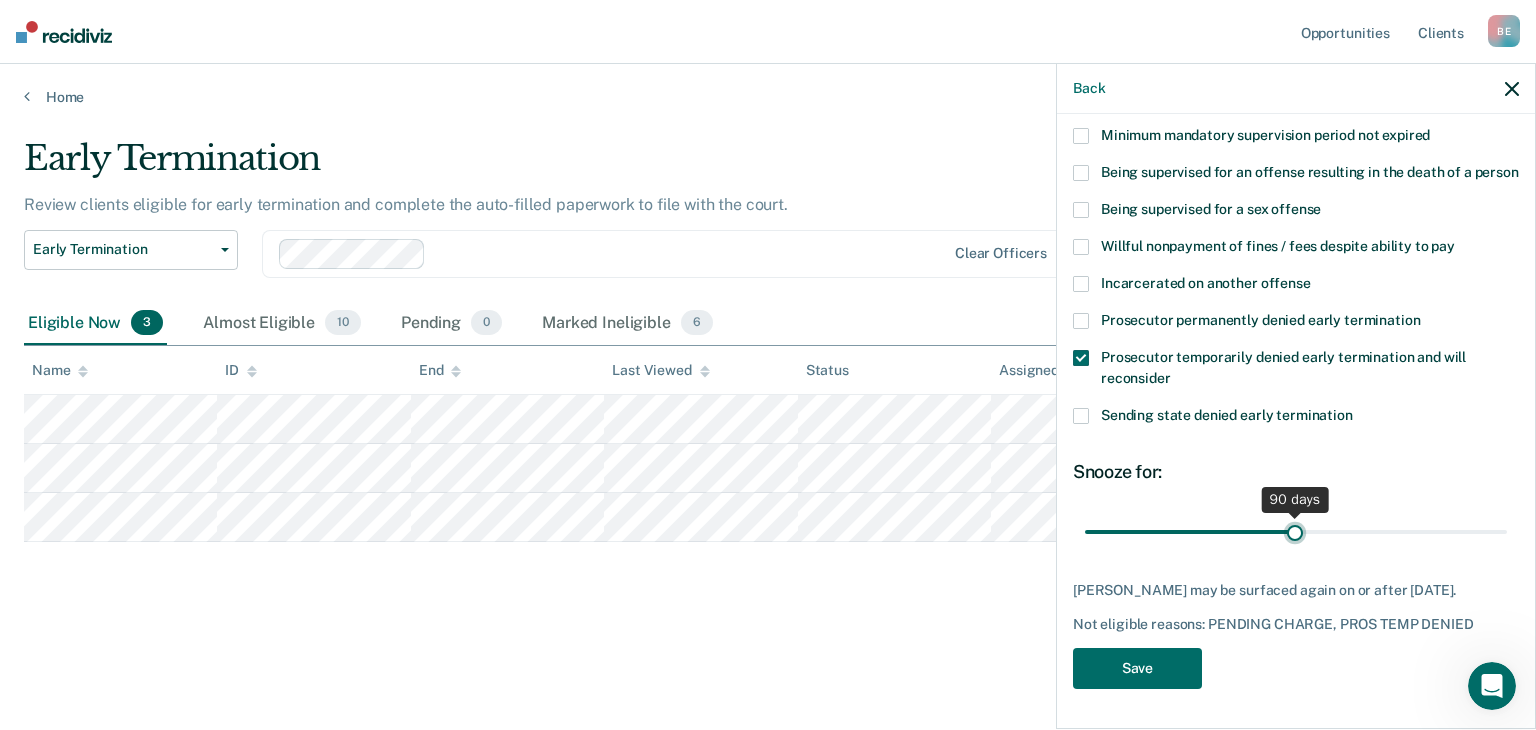 type on "90" 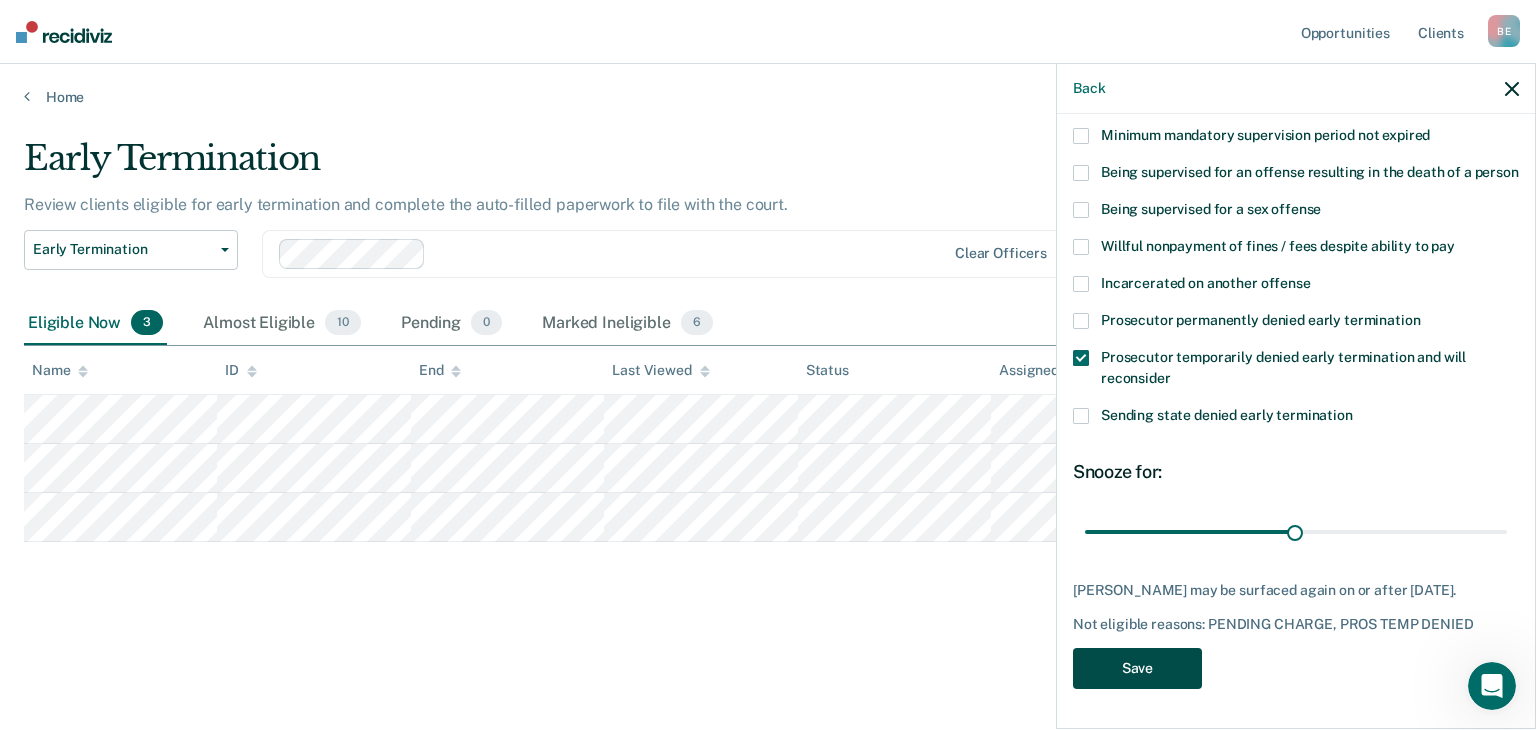 click on "Save" at bounding box center (1137, 668) 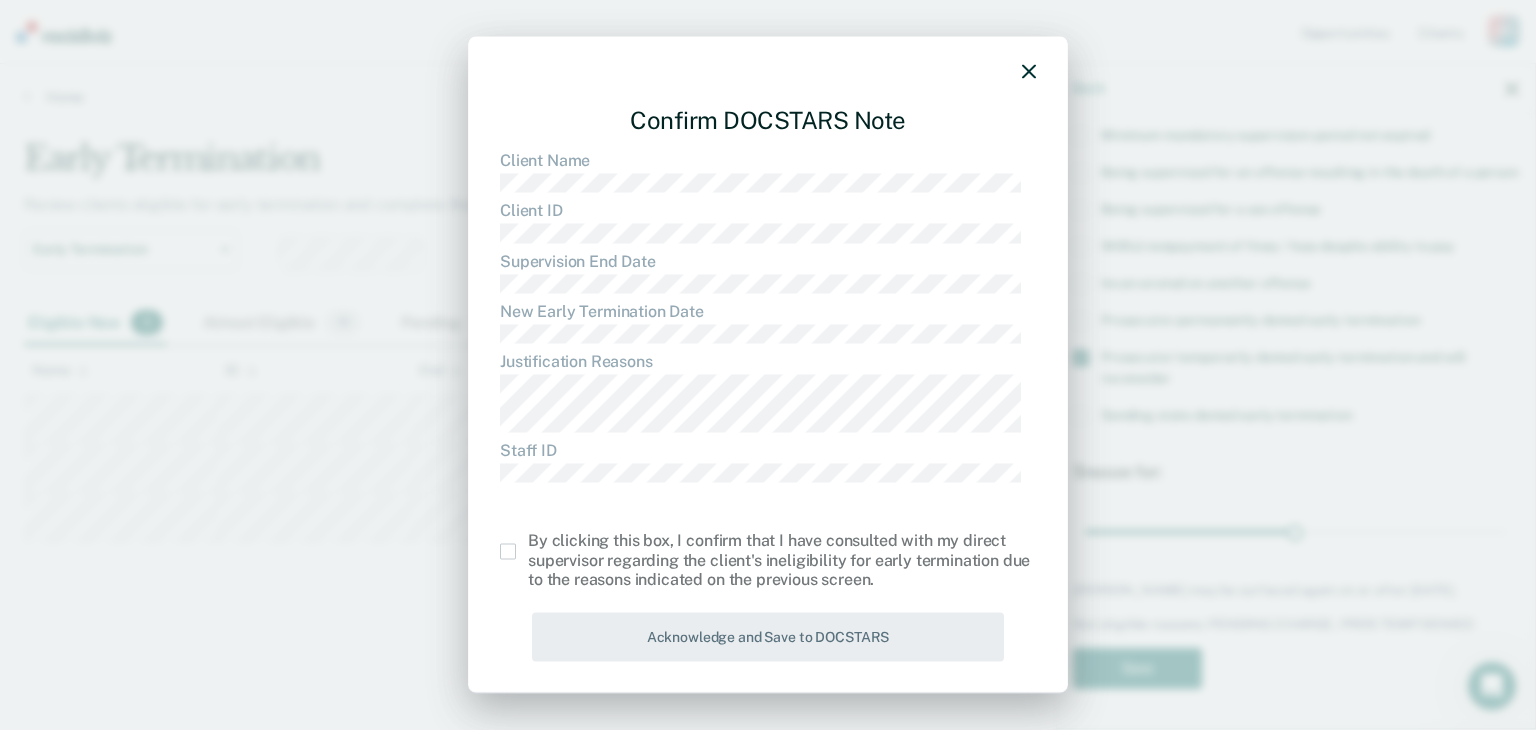 click at bounding box center [508, 552] 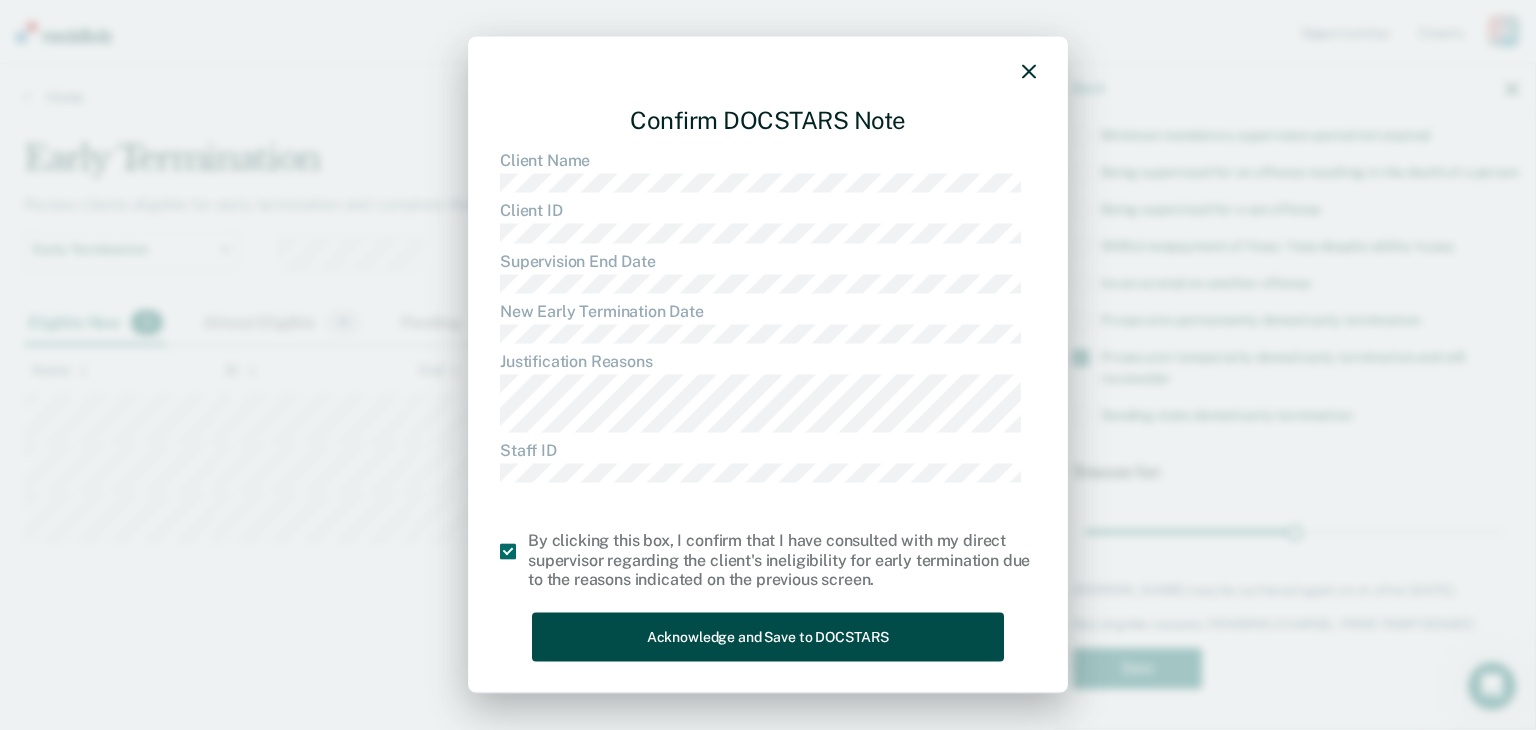 click on "Acknowledge and Save to DOCSTARS" at bounding box center [768, 637] 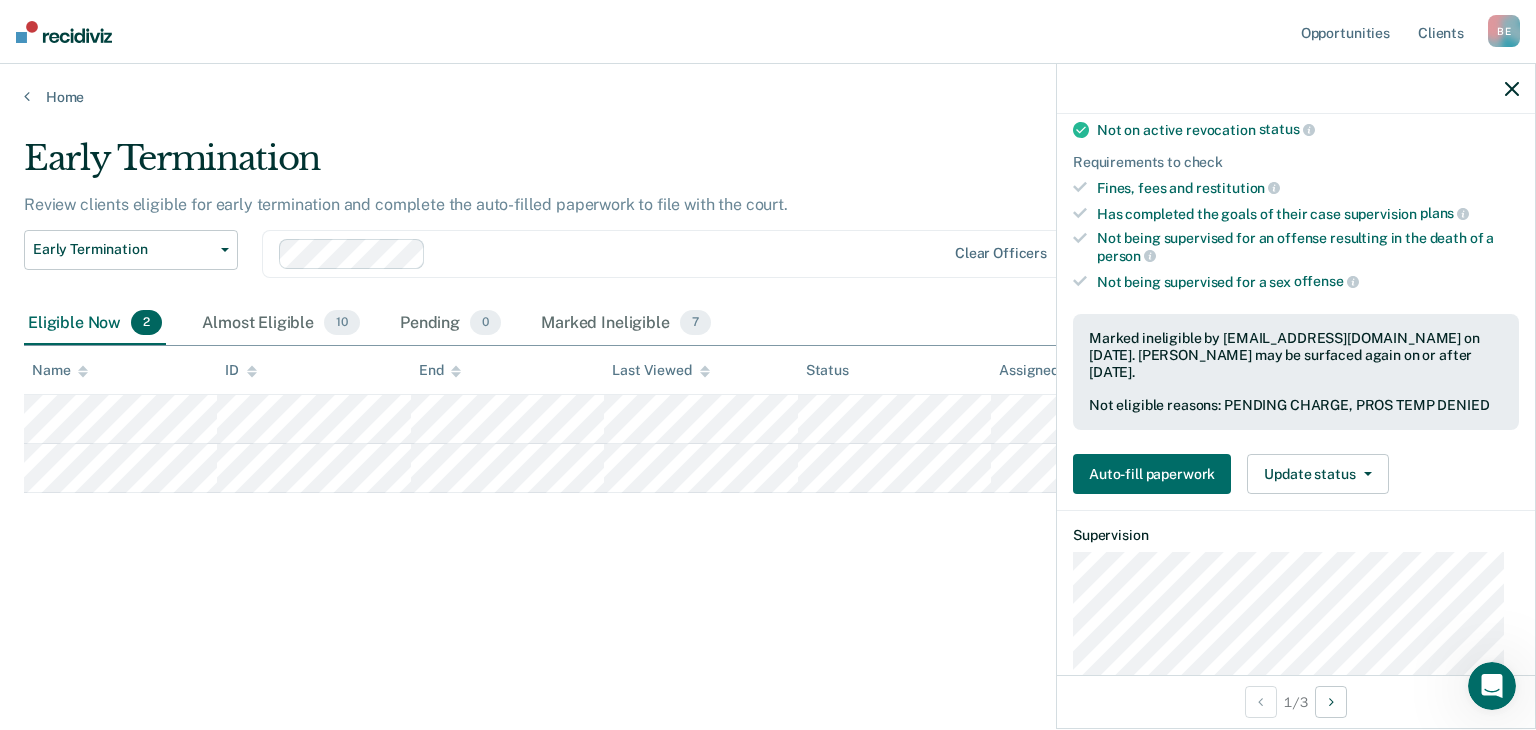 click on "Early Termination   Review clients eligible for early termination and complete the auto-filled paperwork to file with the court. Early Termination Early Termination Clear   officers Eligible Now 2 Almost Eligible 10 Pending 0 Marked Ineligible 7
To pick up a draggable item, press the space bar.
While dragging, use the arrow keys to move the item.
Press space again to drop the item in its new position, or press escape to cancel.
Name ID End Last Viewed Status Assigned to" at bounding box center (768, 391) 